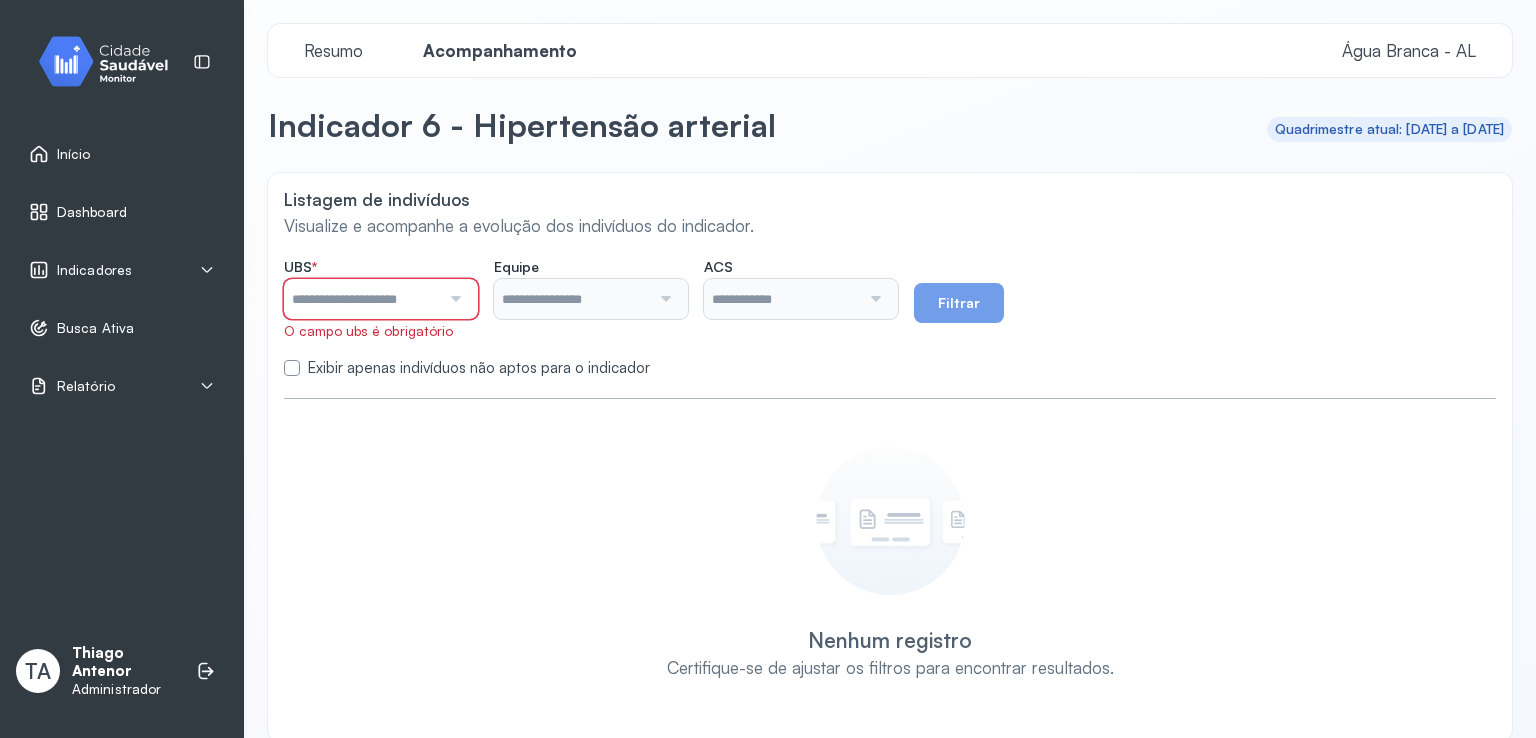 scroll, scrollTop: 0, scrollLeft: 0, axis: both 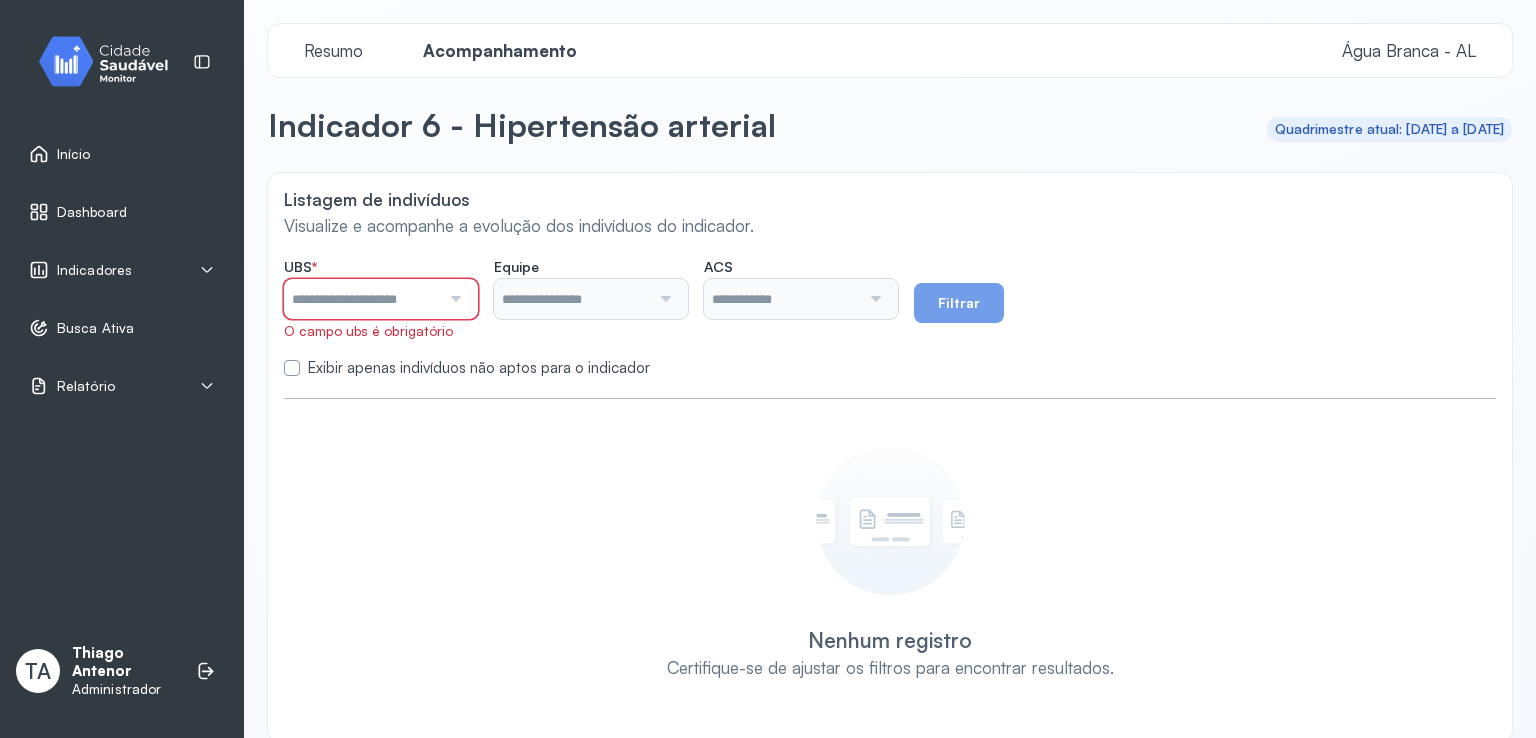 click on "Início" at bounding box center [60, 154] 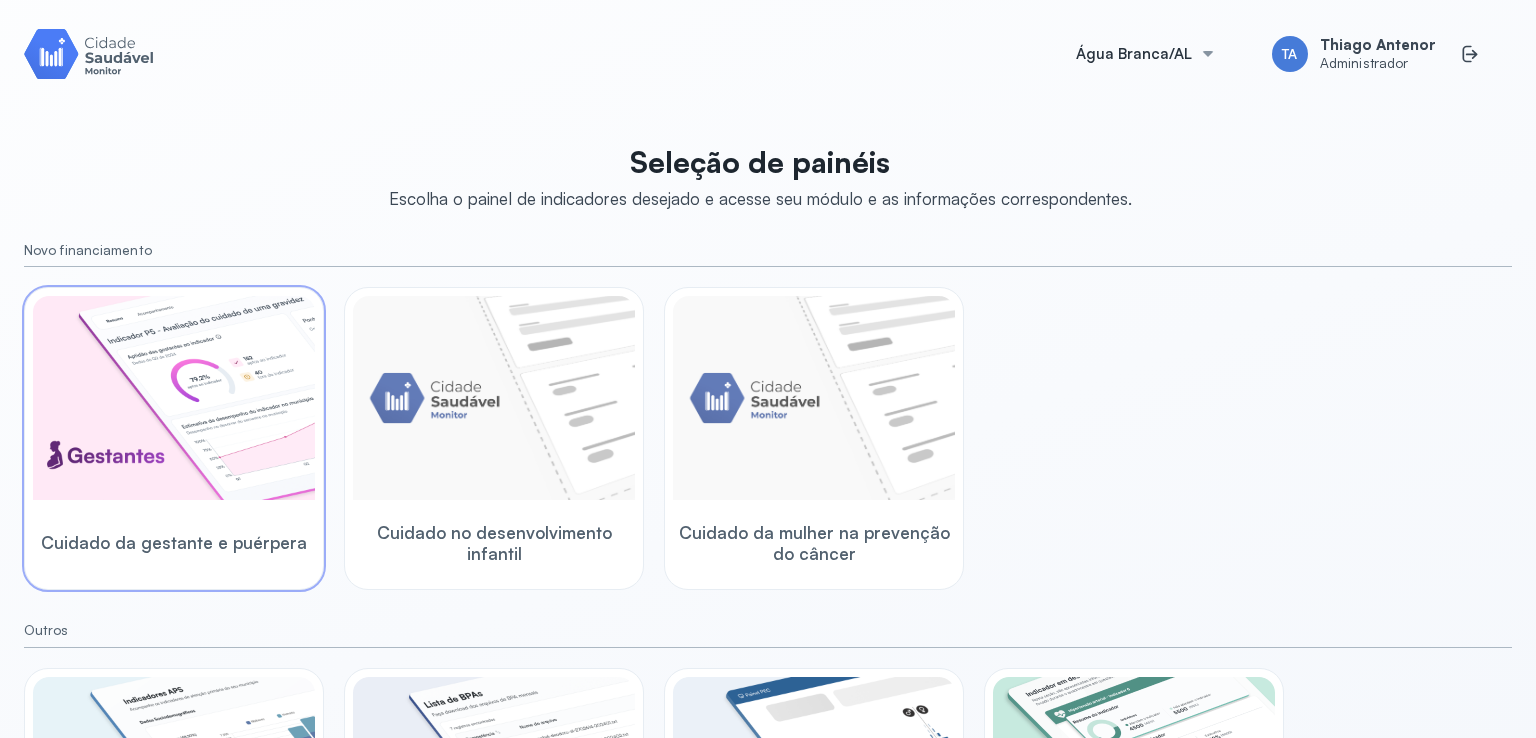 click at bounding box center [174, 398] 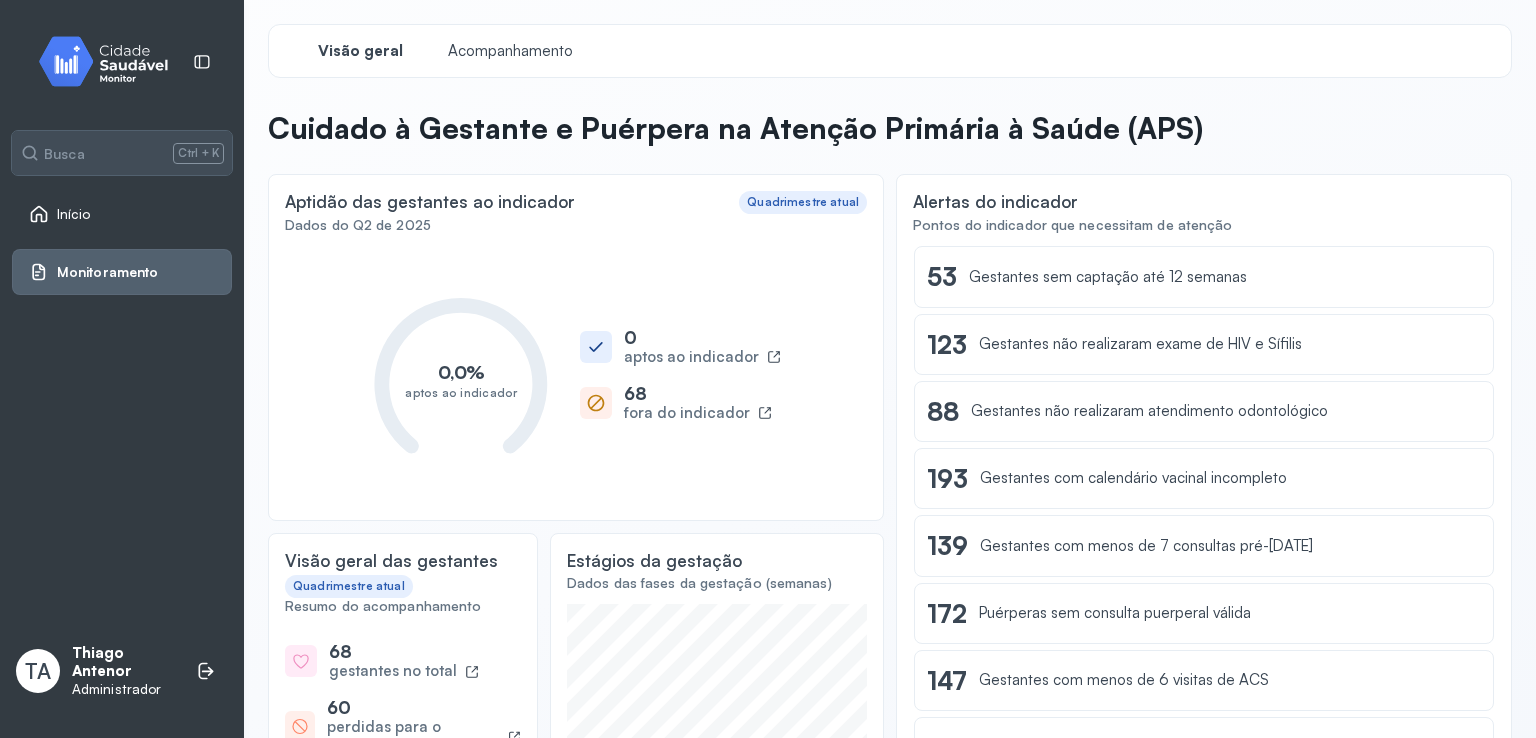 click 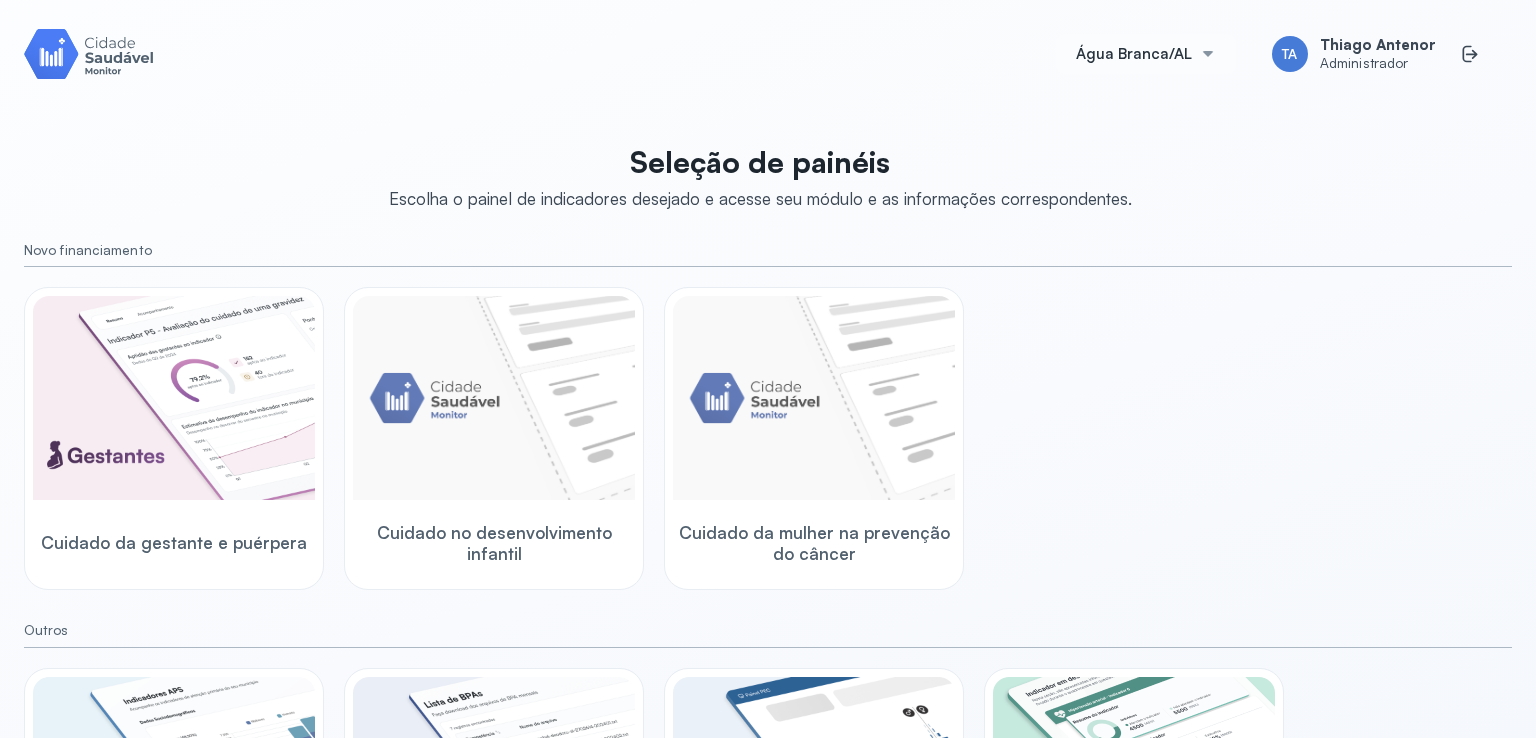 click on "Água Branca/AL" at bounding box center [1146, 54] 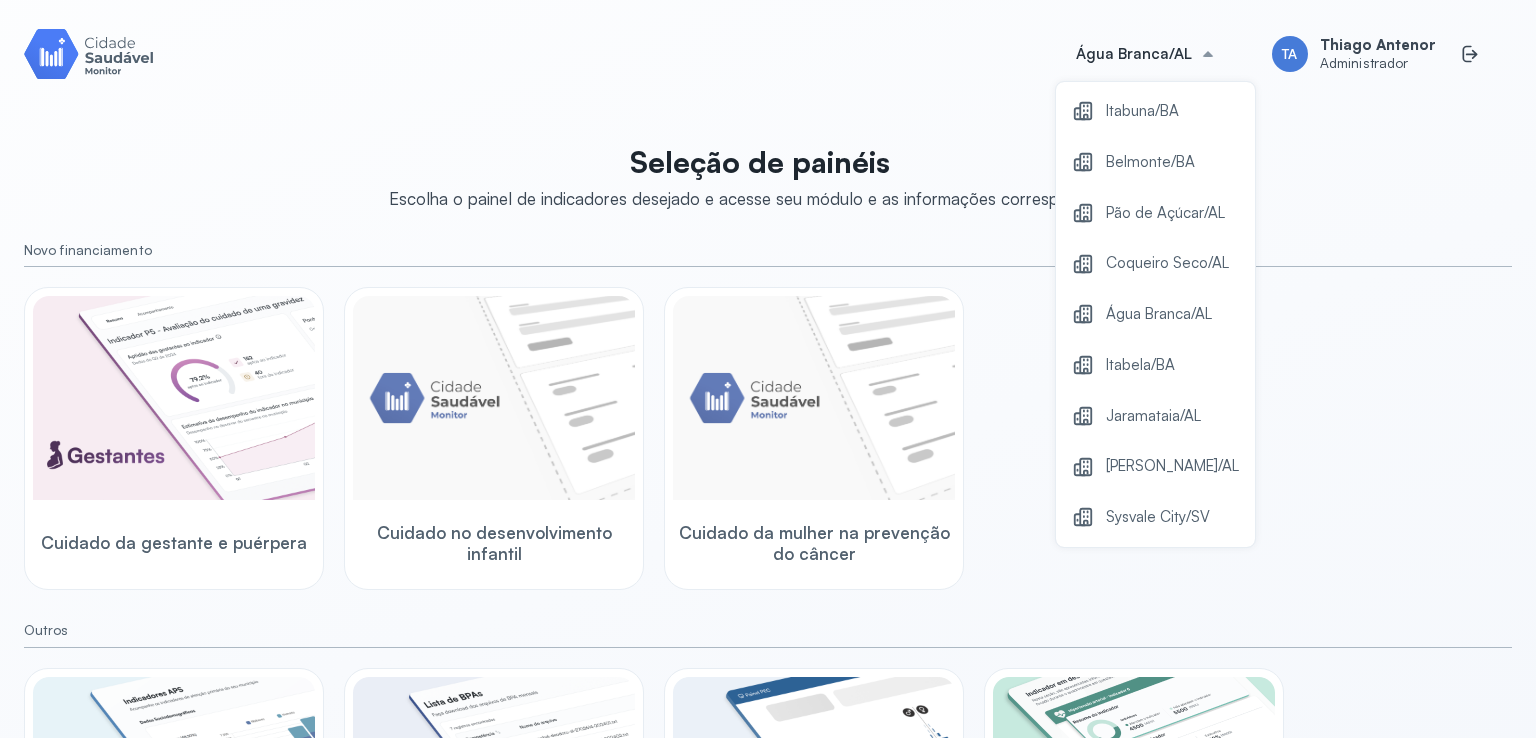 click on "Coqueiro Seco/AL" at bounding box center [1155, 263] 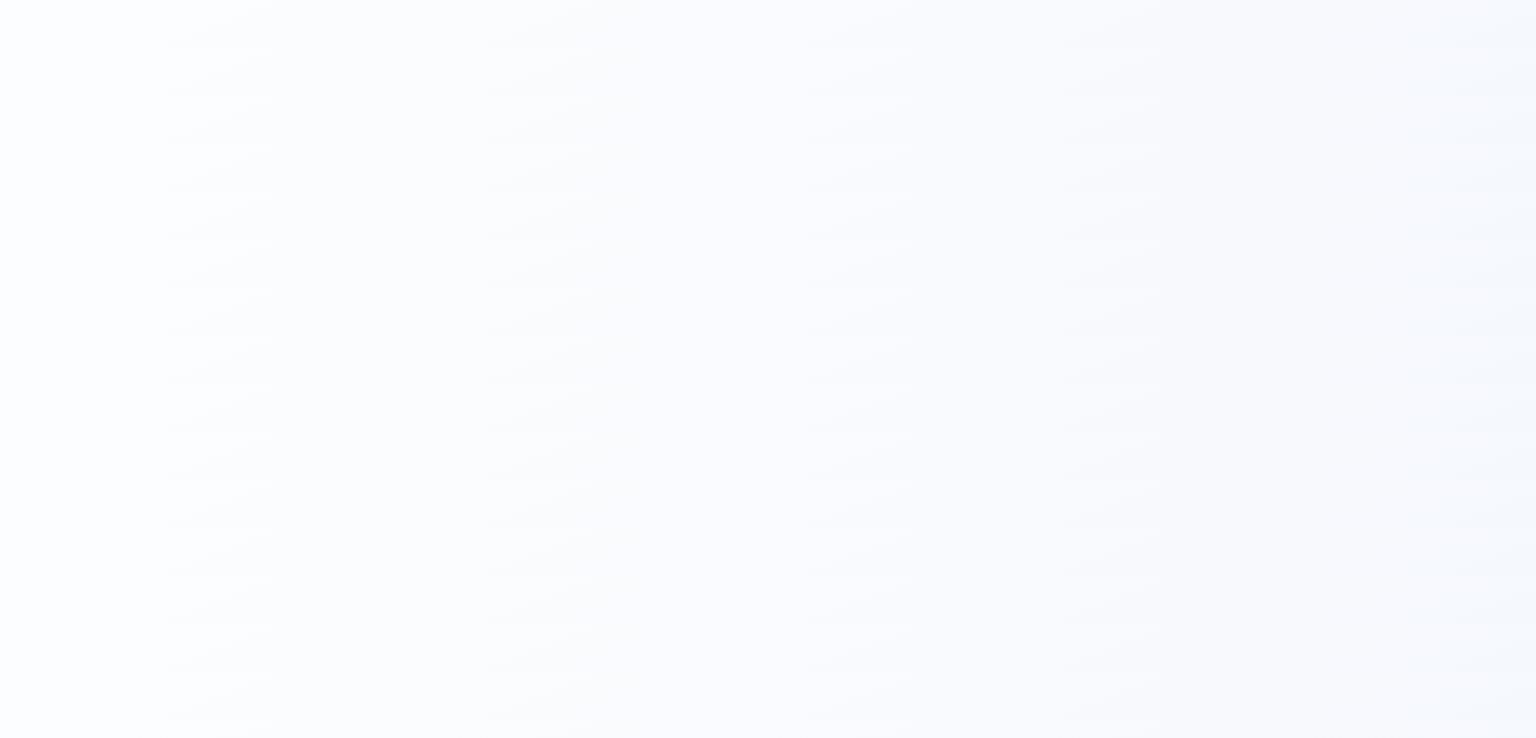 scroll, scrollTop: 0, scrollLeft: 0, axis: both 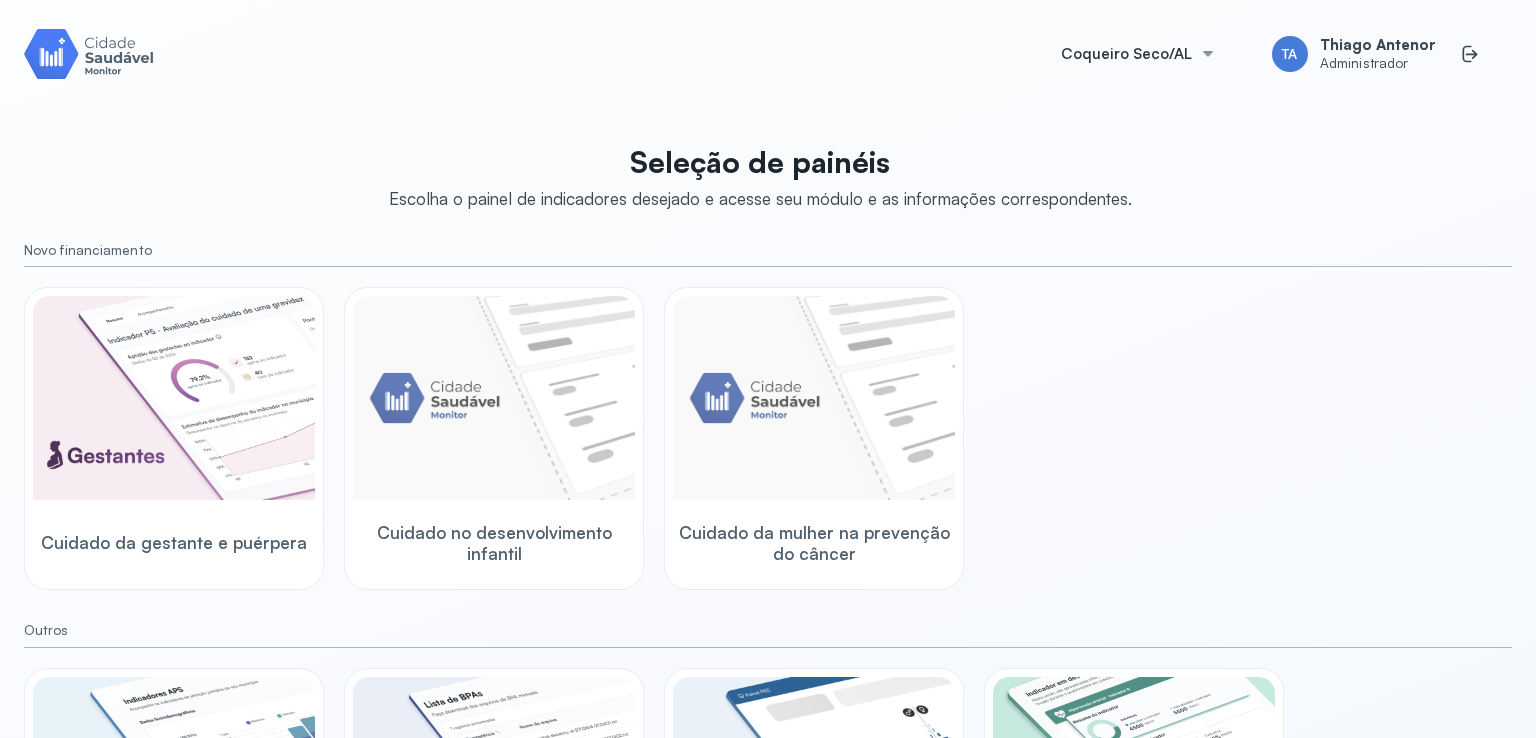 click at bounding box center (174, 398) 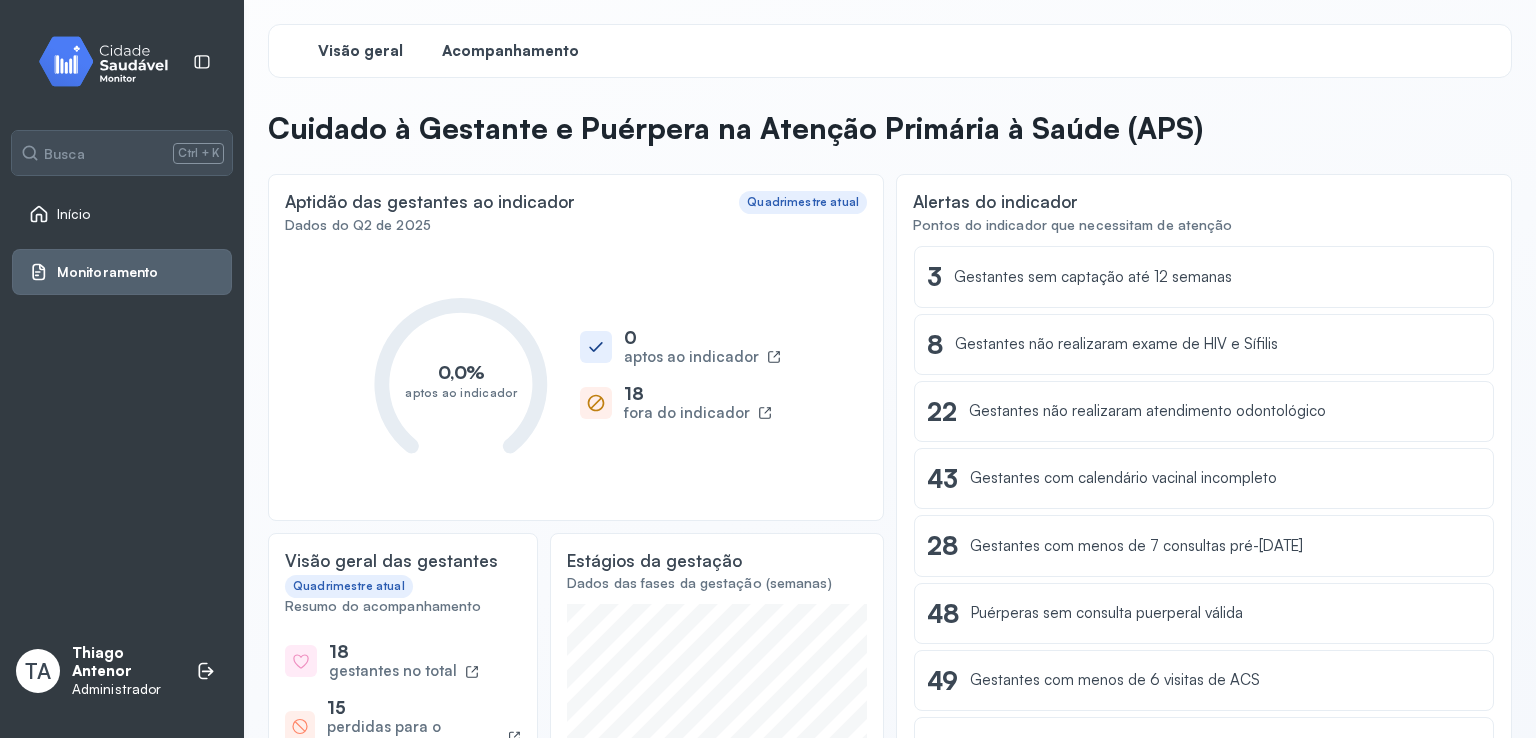 click on "Acompanhamento" 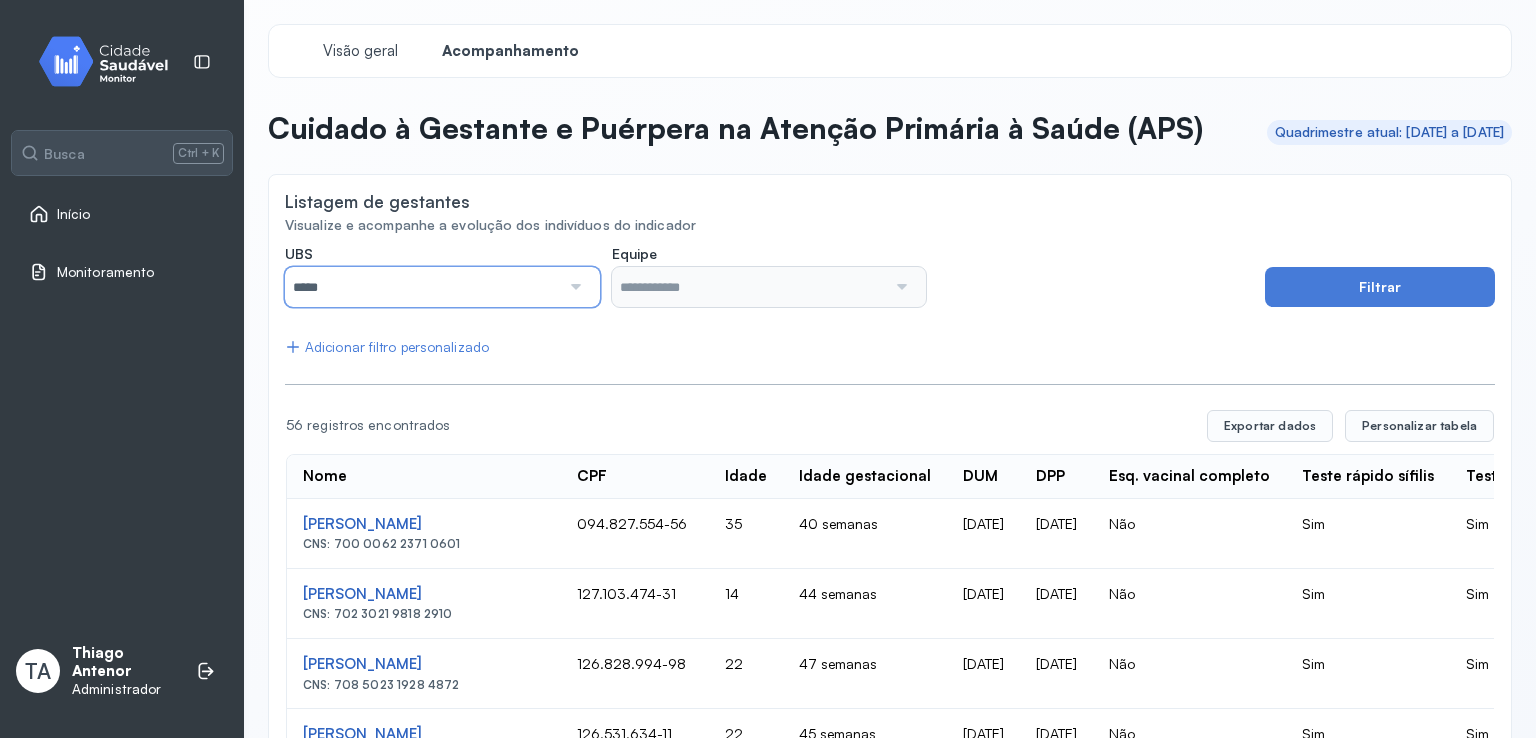 click on "*****" at bounding box center [422, 287] 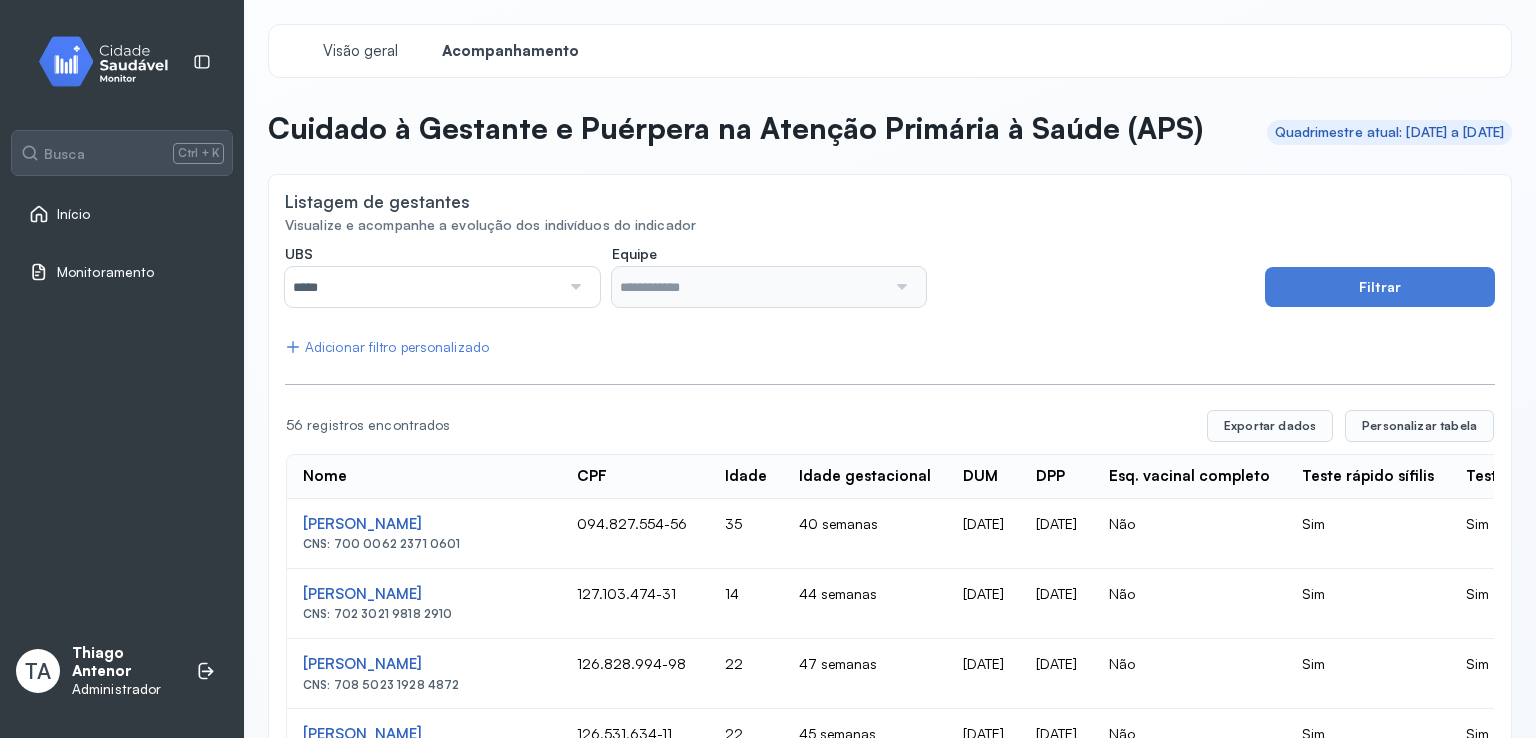 click on "Listagem de gestantes Visualize e acompanhe a evolução dos indivíduos do indicador UBS  ***** Todas UBS Jose Gomes da Silva UBS Maria Jose de Oliveira da Silva Dona Zeza UBS Padre Cicero Equipe   Nenhuma opção encontrada   Filtrar   Adicionar filtro personalizado  56 registros encontrados  Exportar dados   Personalizar tabela  Nome  CPF  Idade  Idade gestacional  DUM  DPP  Esq. vacinal completo  Teste rápido sífilis  Teste rápido HIV  Últ. consulta pré-natal  IG 1ª consulta  Data do 1º atendimento  Nº consultas pré-natal  Nº consultas odontológicas  Nº testes HIV  Nº testes Sífilis  Visitas mensais do ACS  UBS  Equipe  Nº registros antropométricos  Nº aferições de pressão arterial  dTpa aplicada após a 20ª semana  Lucicleia Pereira Correia Da Silva  CNS: 700 0062 2371 0601 094.827.554-56 35 40 semanas 25/09/2024 16/07/2025 Não Sim Sim 29/11/2024 9 semanas 29/11/2024 13 2 2 2 6 UBS Padre Cicero  CNES: 2719819 USF PADRE CICERO  INE: 0000163767 27 29 Não Debora Vieira Da Silva 14 12" at bounding box center (890, 1075) 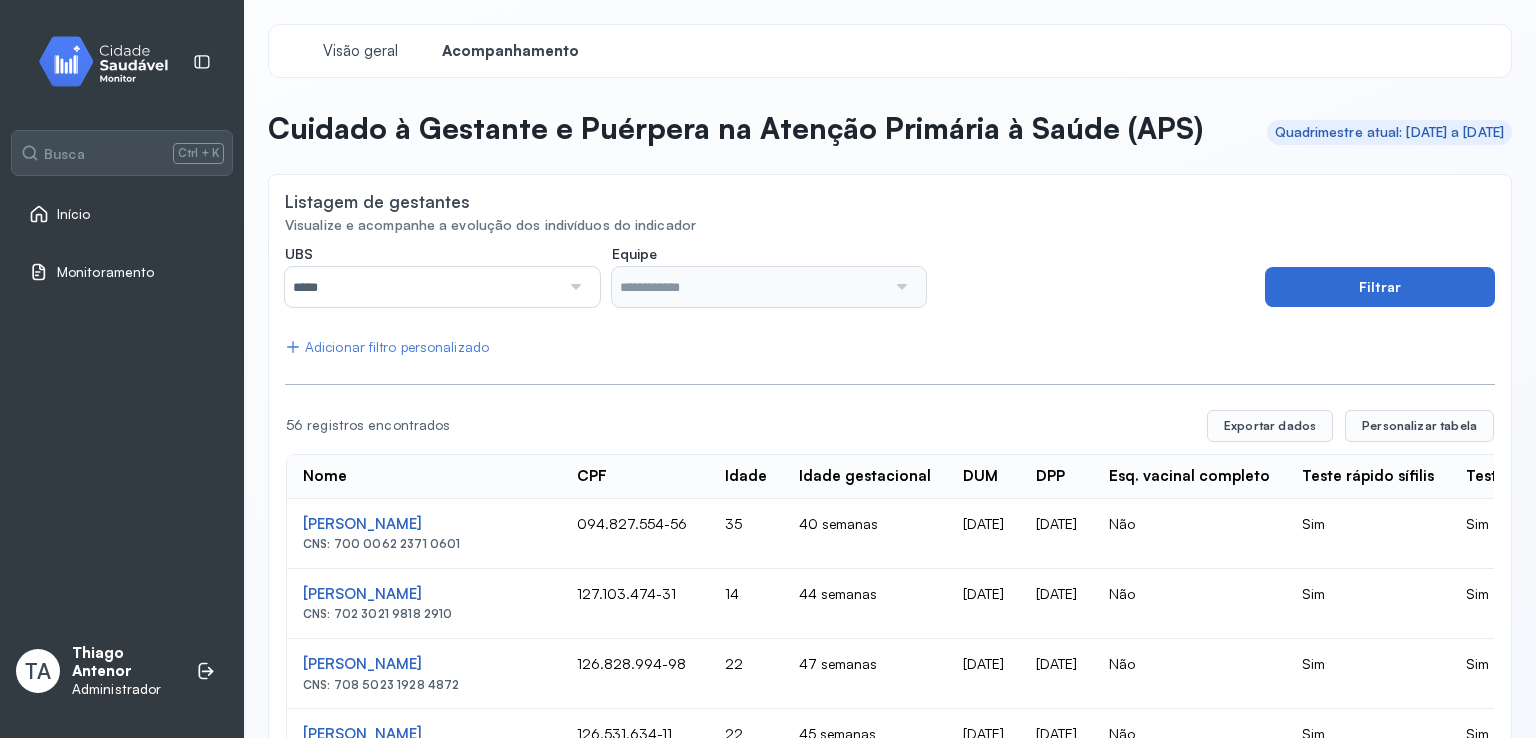 click on "Filtrar" at bounding box center (1380, 287) 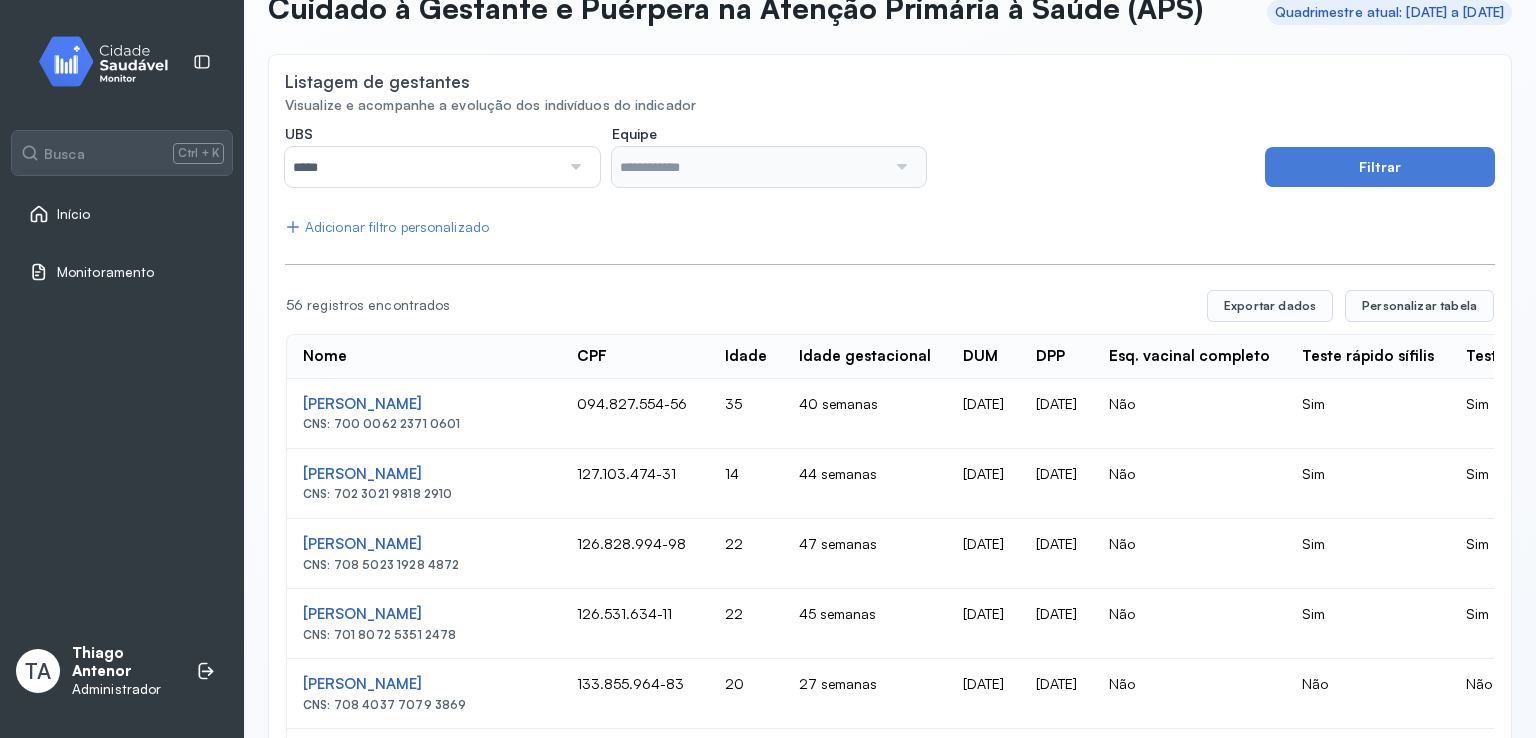 scroll, scrollTop: 100, scrollLeft: 0, axis: vertical 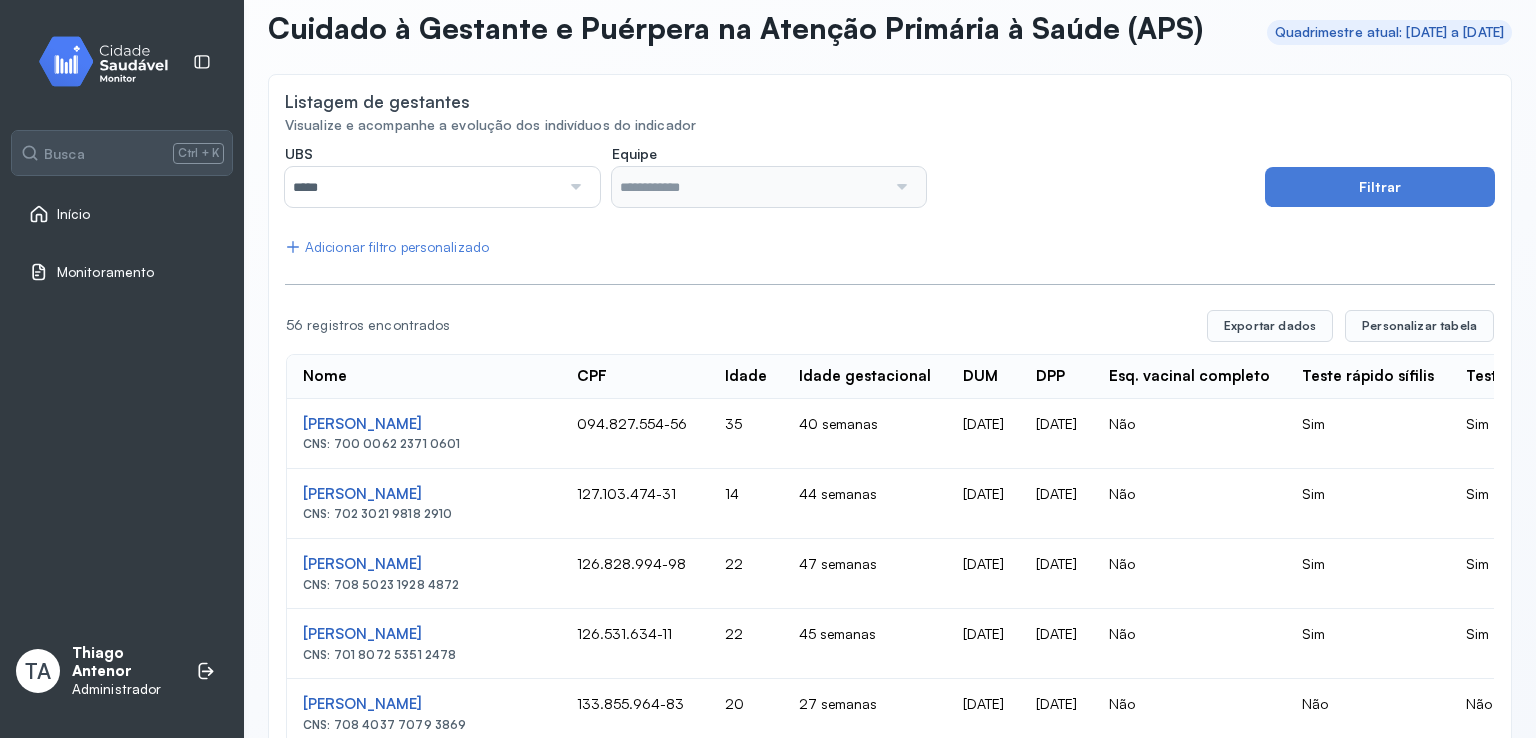 drag, startPoint x: 1224, startPoint y: 443, endPoint x: 1175, endPoint y: 444, distance: 49.010204 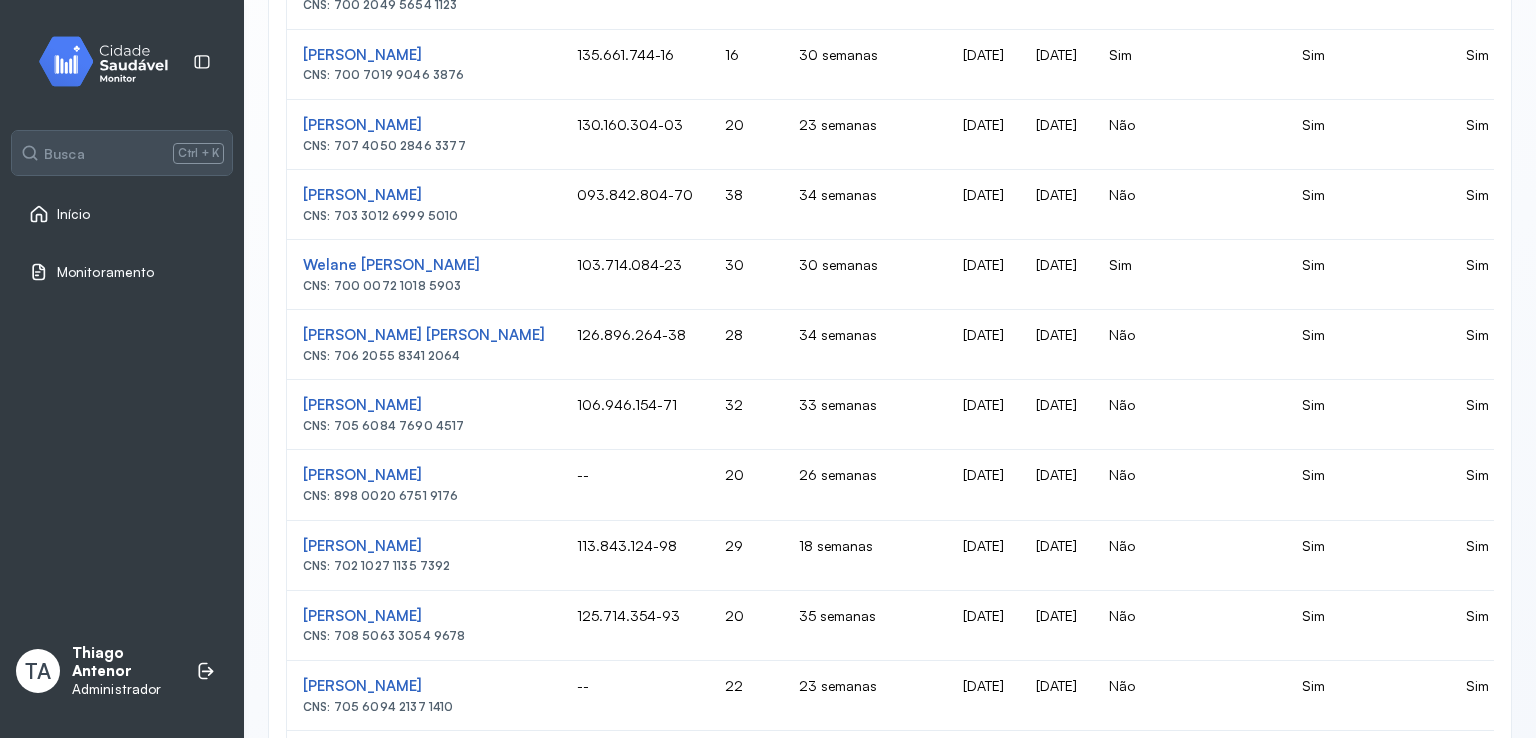 scroll, scrollTop: 1310, scrollLeft: 0, axis: vertical 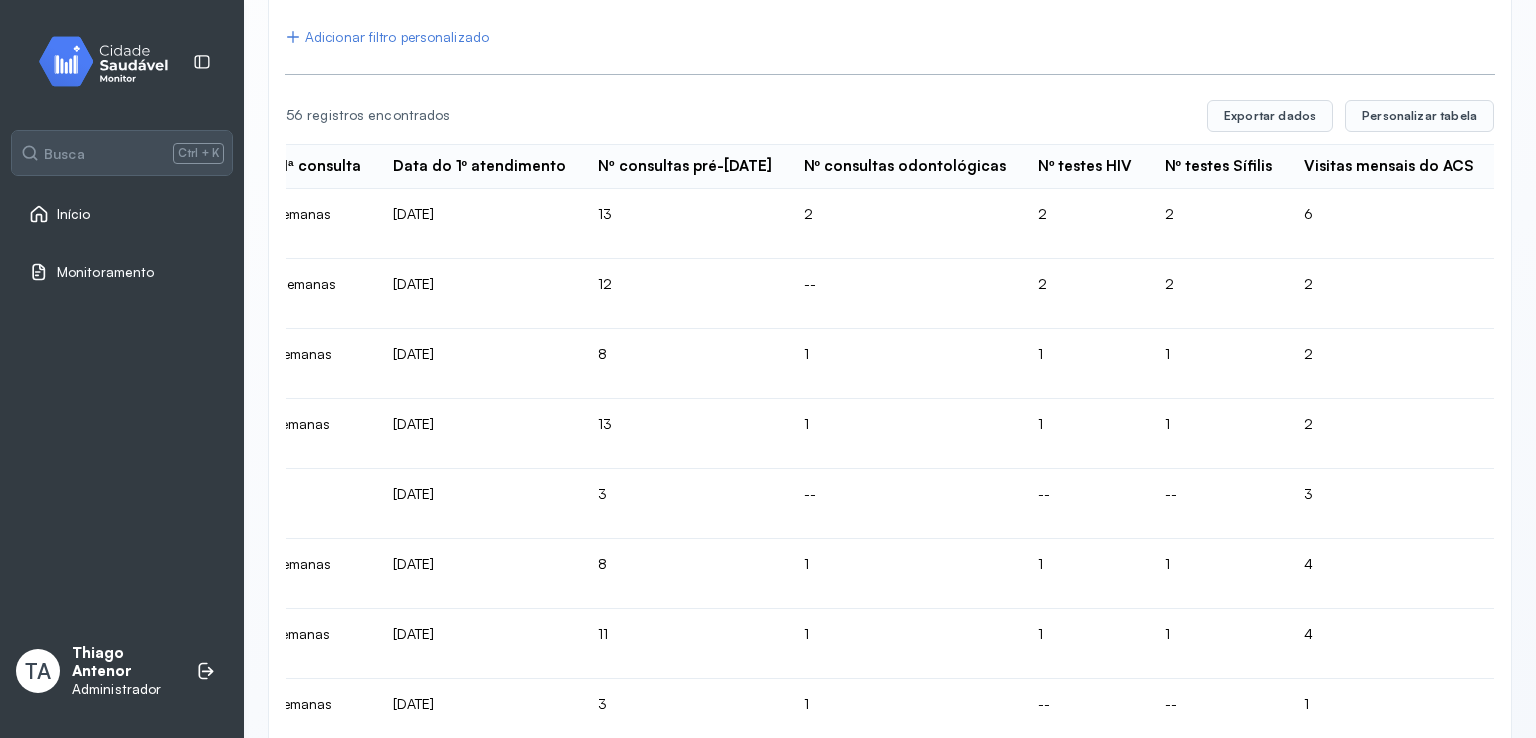 click 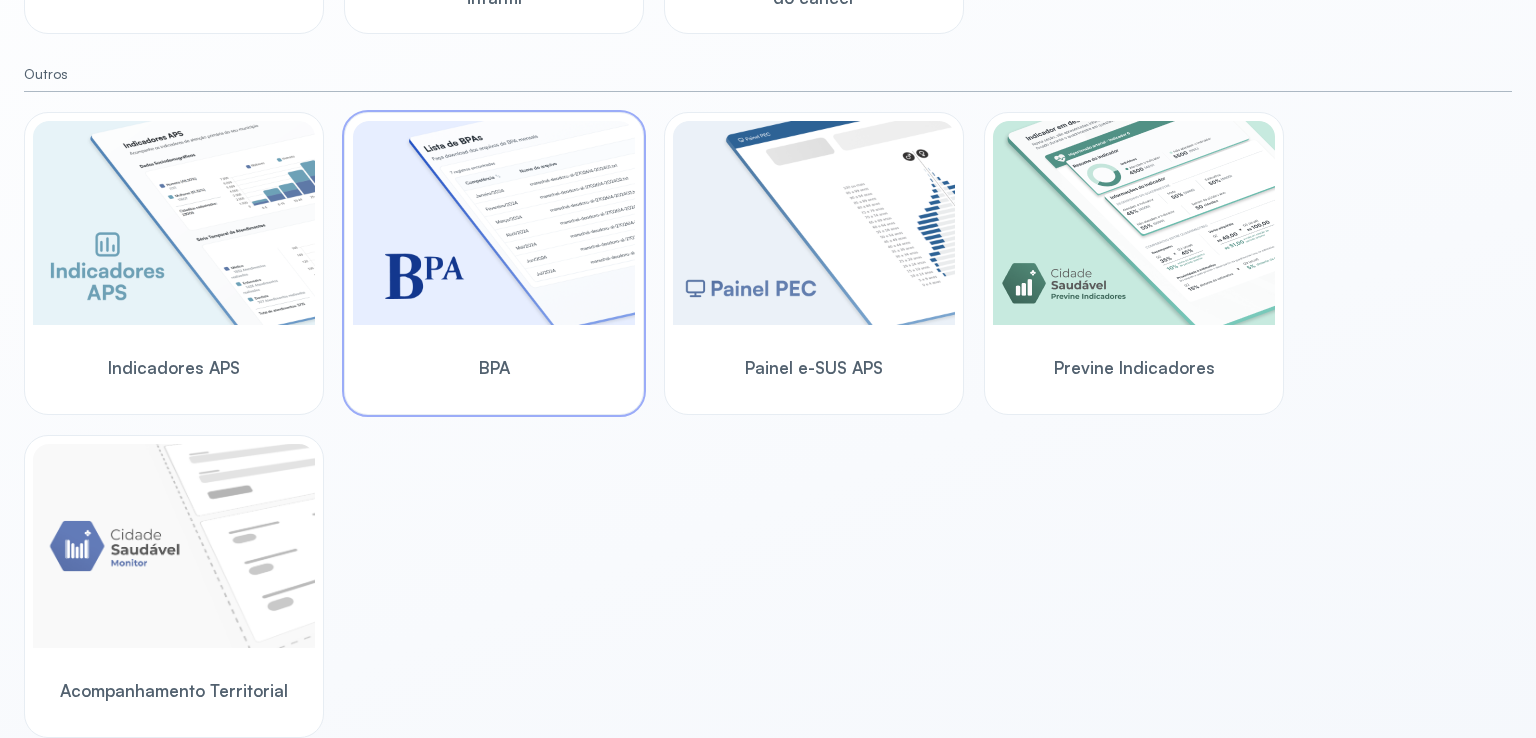 scroll, scrollTop: 156, scrollLeft: 0, axis: vertical 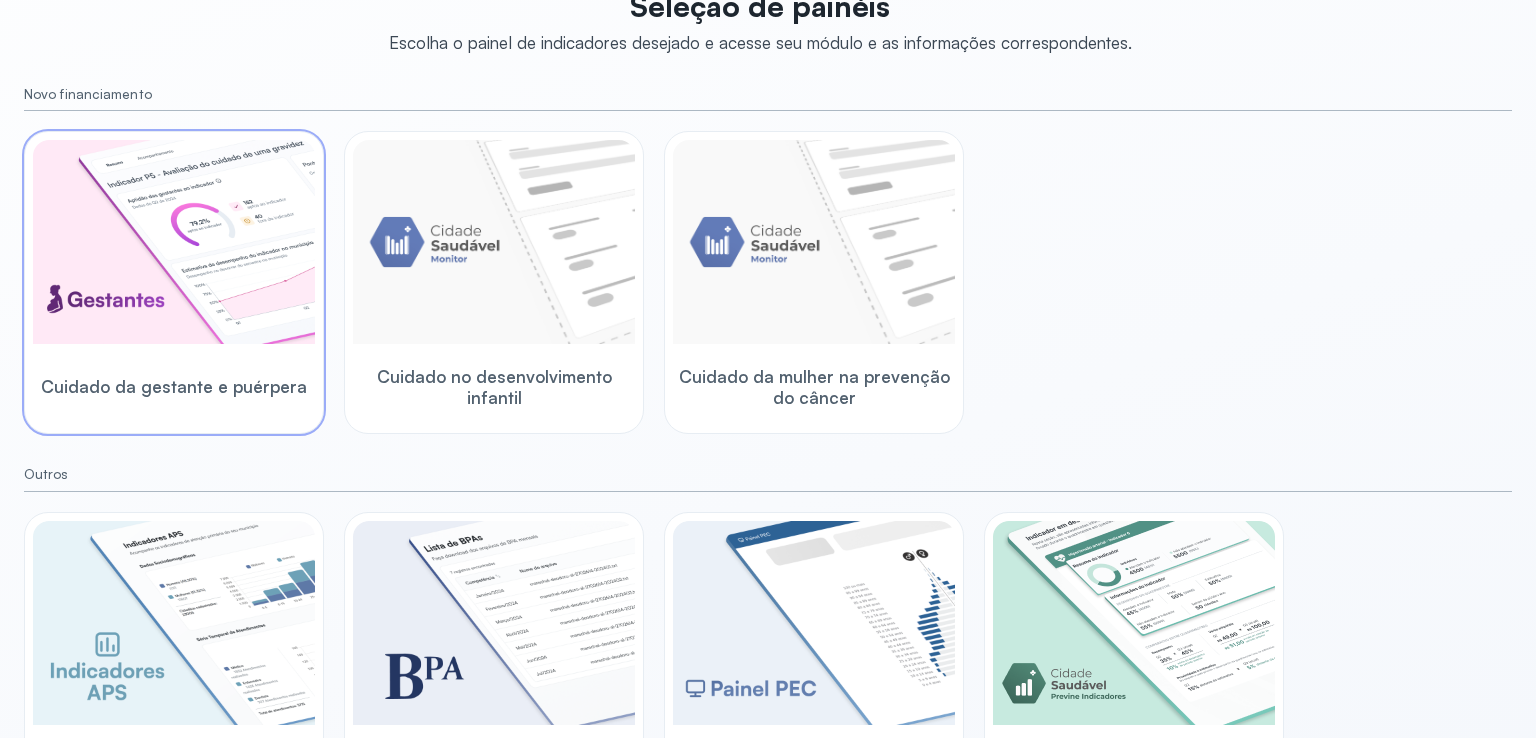 click at bounding box center (174, 242) 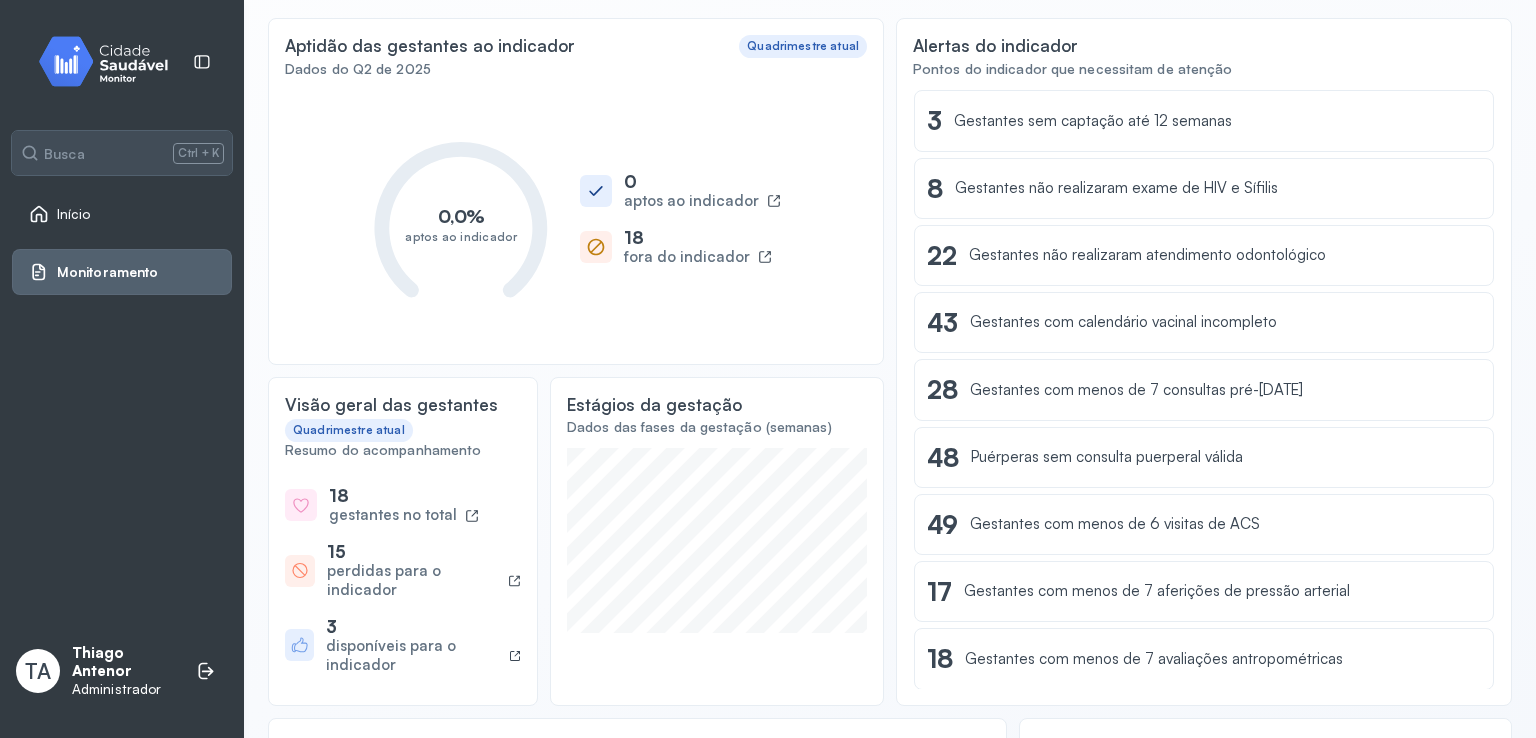 scroll, scrollTop: 0, scrollLeft: 0, axis: both 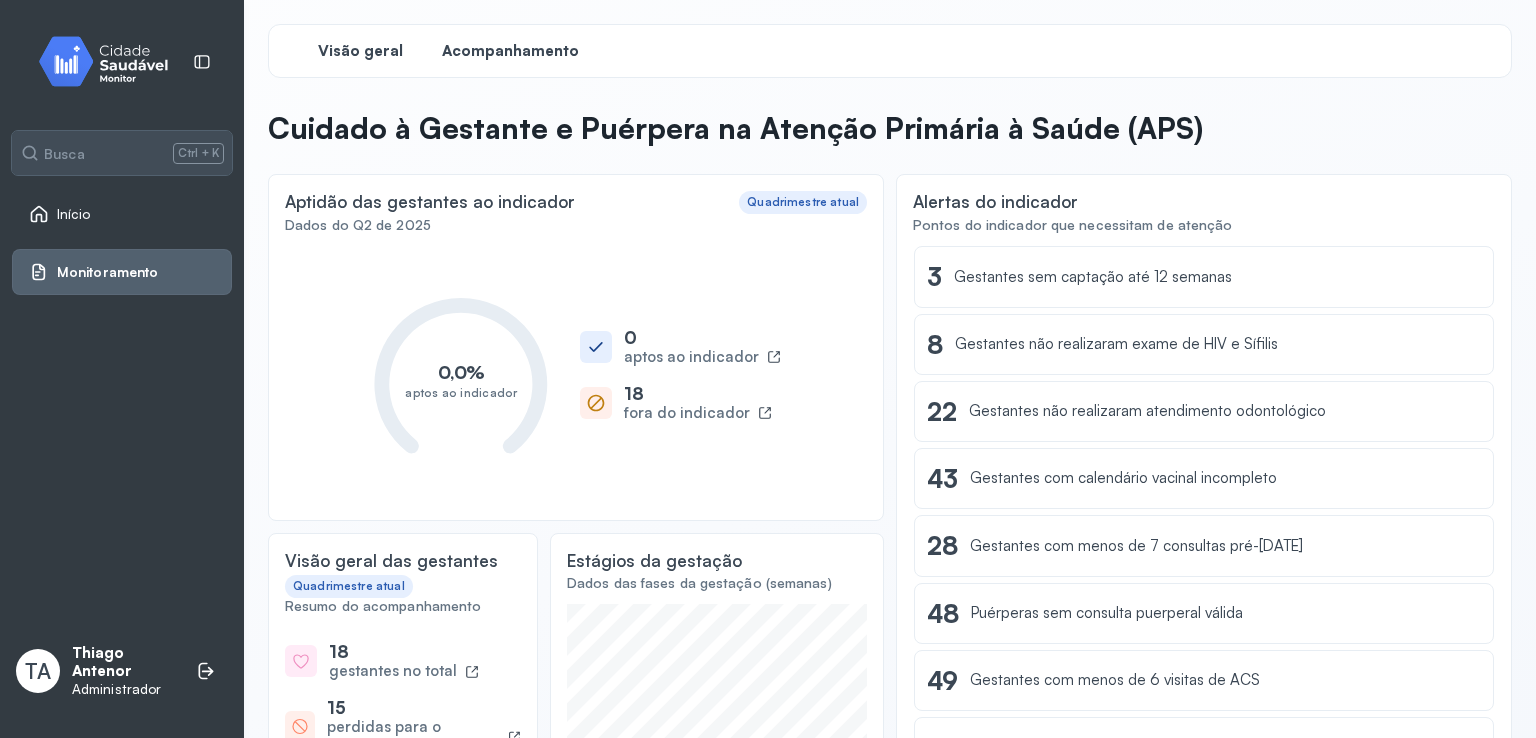 click on "Acompanhamento" 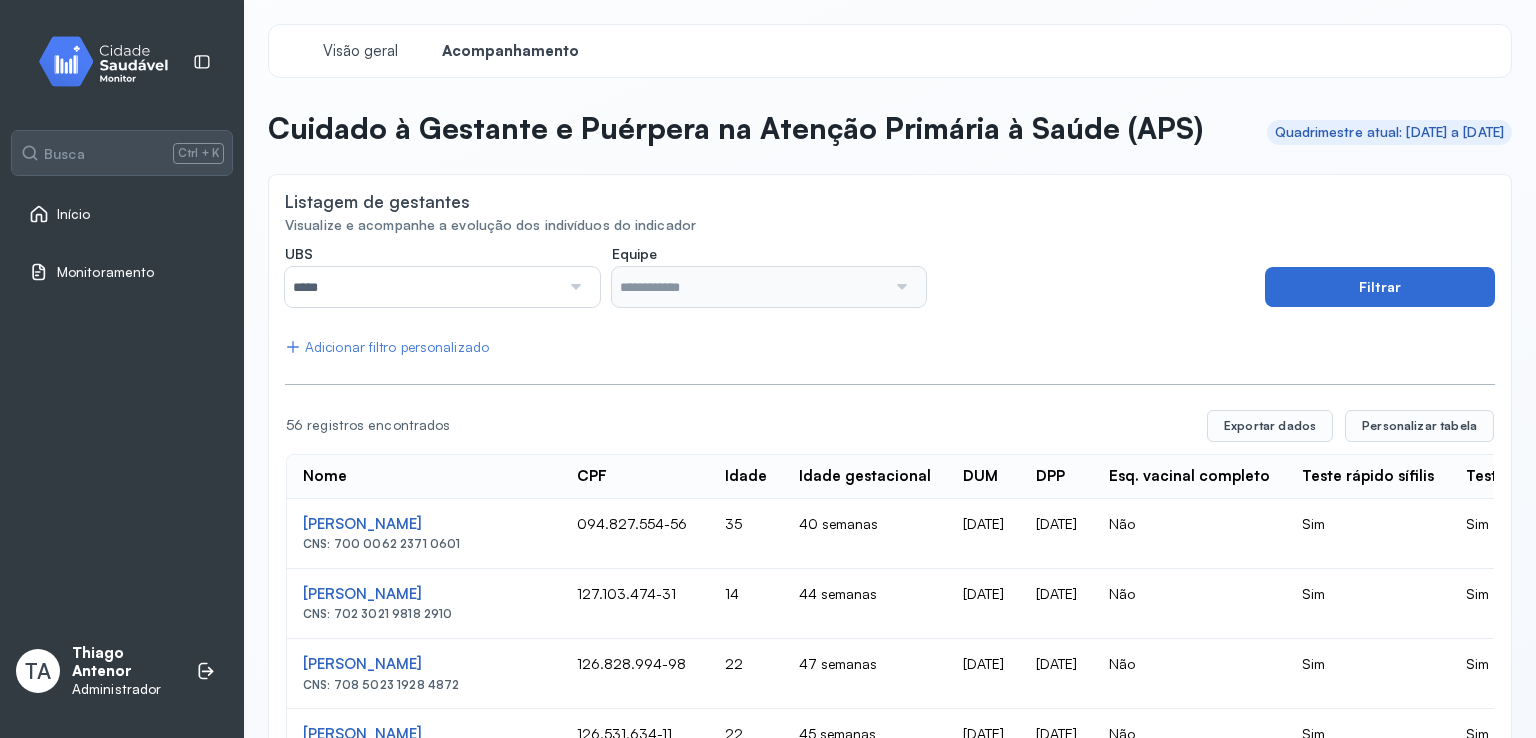 click on "Filtrar" at bounding box center (1380, 287) 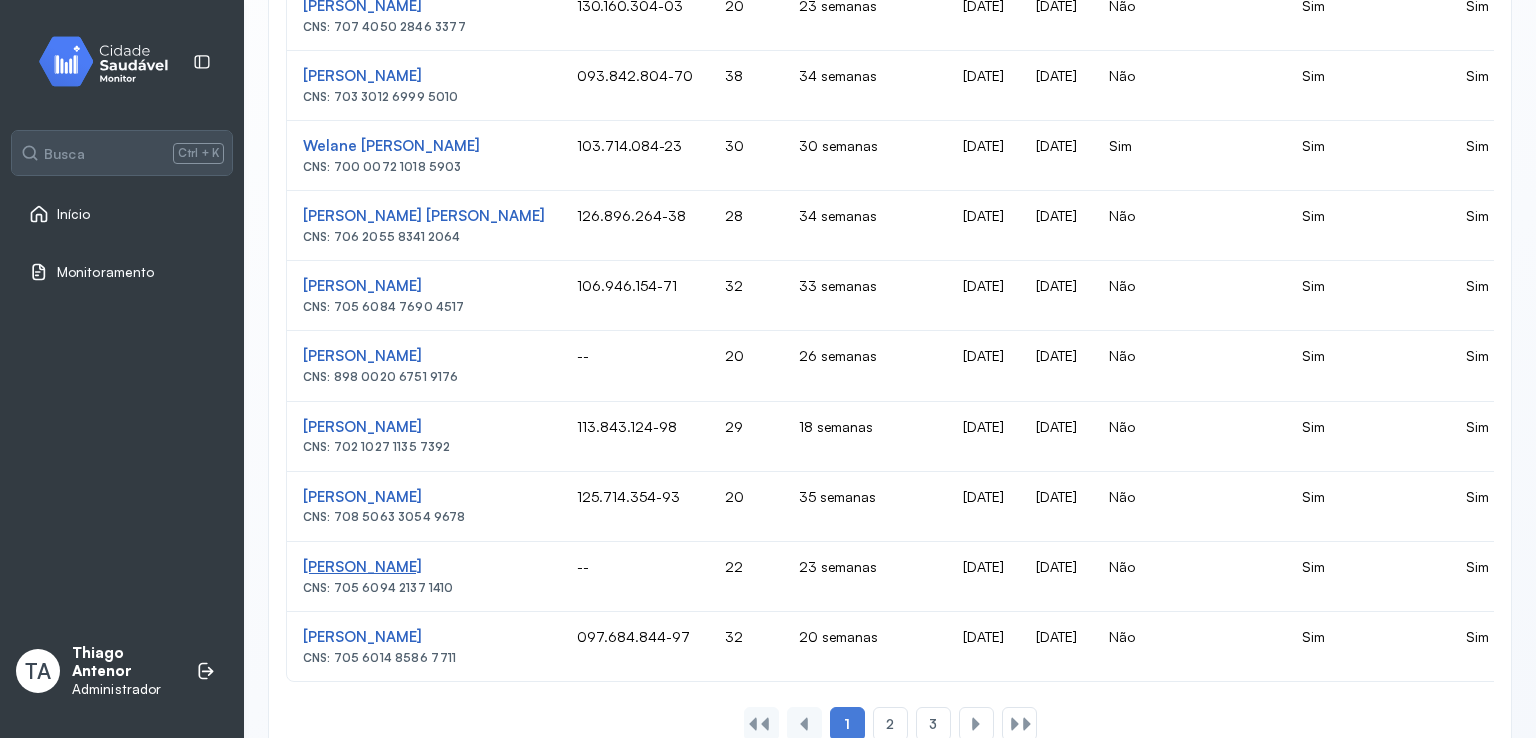 scroll, scrollTop: 1310, scrollLeft: 0, axis: vertical 